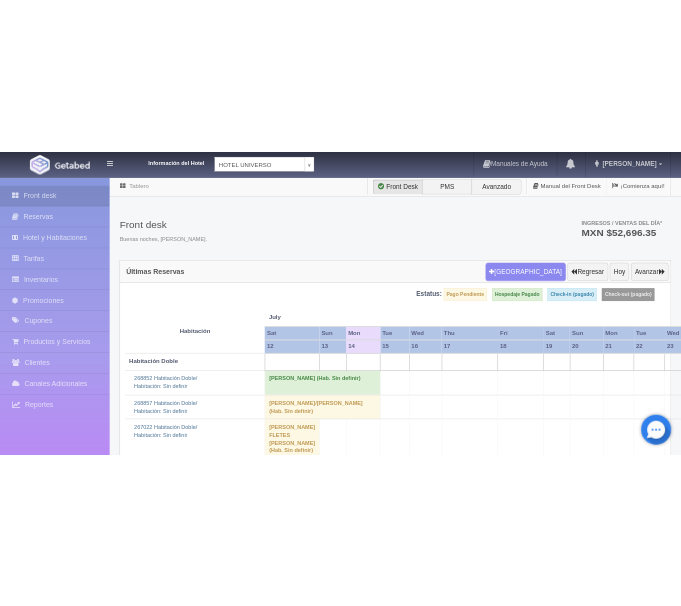 scroll, scrollTop: 0, scrollLeft: 0, axis: both 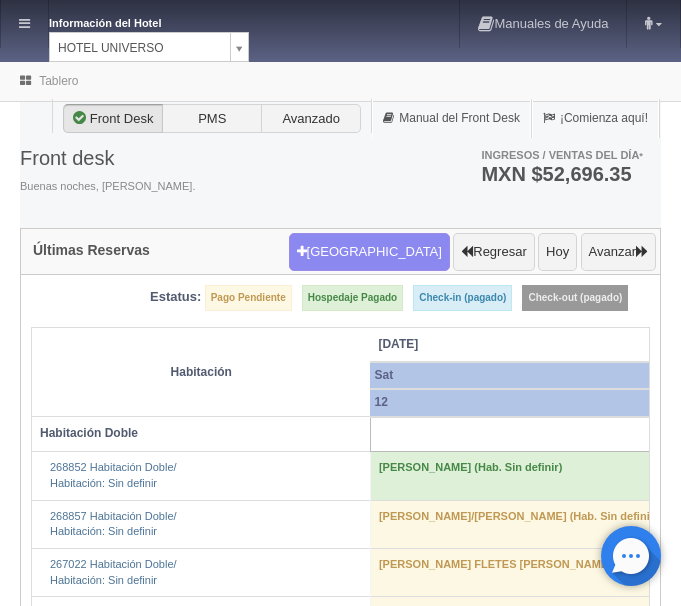 click on "Información del Hotel
[GEOGRAPHIC_DATA][PERSON_NAME]
Manuales de Ayuda
Actualizaciones recientes
[PERSON_NAME]
Mi Perfil
Salir / Log Out
Procesando...
Front desk
Reservas
Hotel y Habitaciones
Tarifas
Inventarios
Promociones
Cupones
Productos y Servicios" at bounding box center [340, 3078] 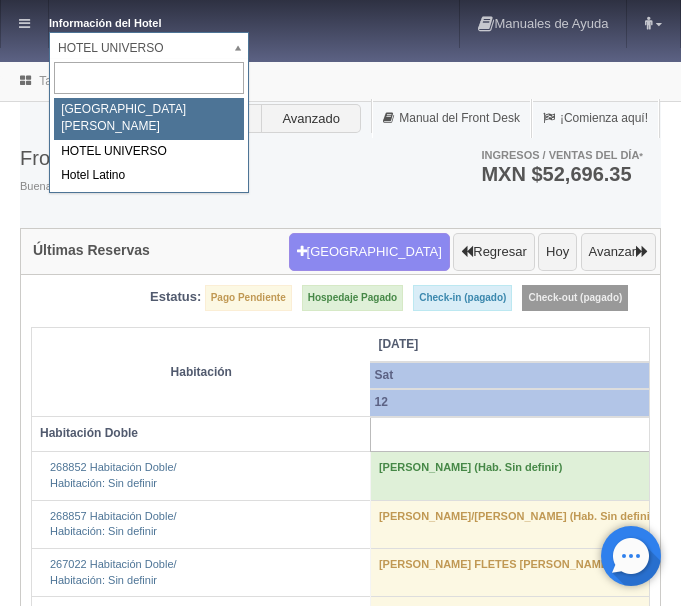 select on "357" 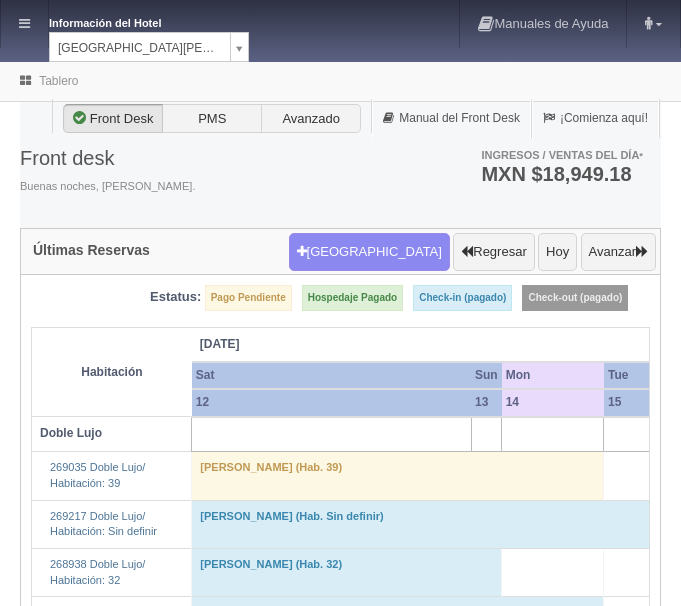 scroll, scrollTop: 0, scrollLeft: 0, axis: both 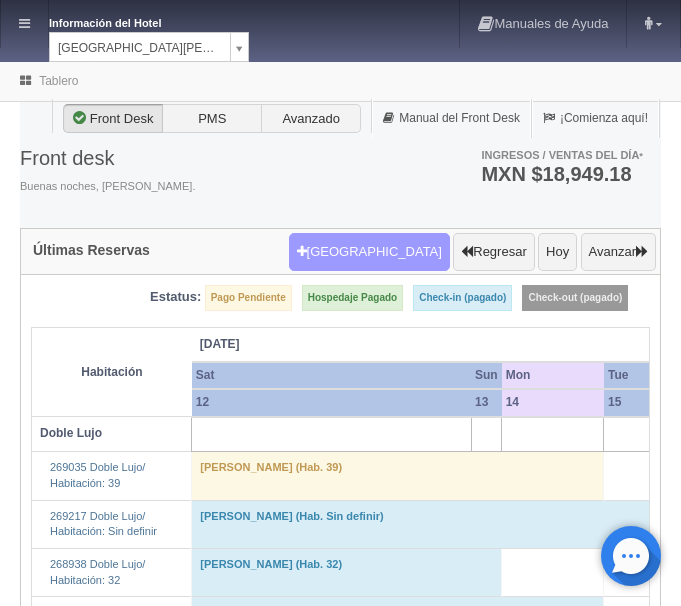 click on "[GEOGRAPHIC_DATA]" at bounding box center [369, 252] 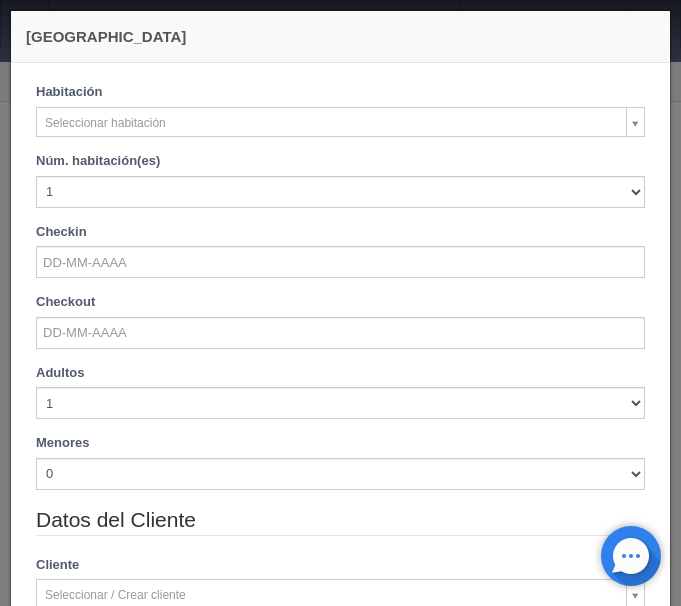 checkbox on "false" 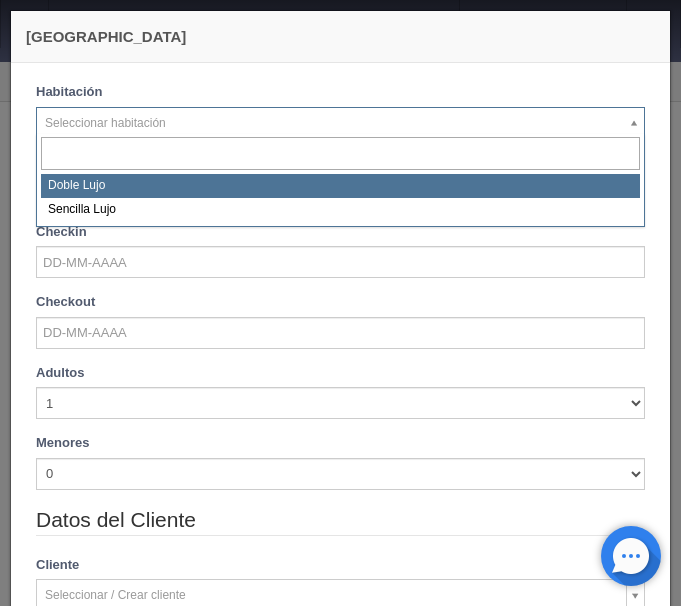 click on "Información del Hotel
HOTEL SAN FRANCISCO PLAZA
HOTEL SAN FRANCISCO PLAZA
HOTEL UNIVERSO
Hotel Latino
Manuales de Ayuda
Actualizaciones recientes
ana del carmen
Mi Perfil
Salir / Log Out
Procesando...
Front desk
Reservas
Hotel y Habitaciones
Tarifas
Inventarios
Promociones
Cupones
Productos y Servicios" at bounding box center [340, 1718] 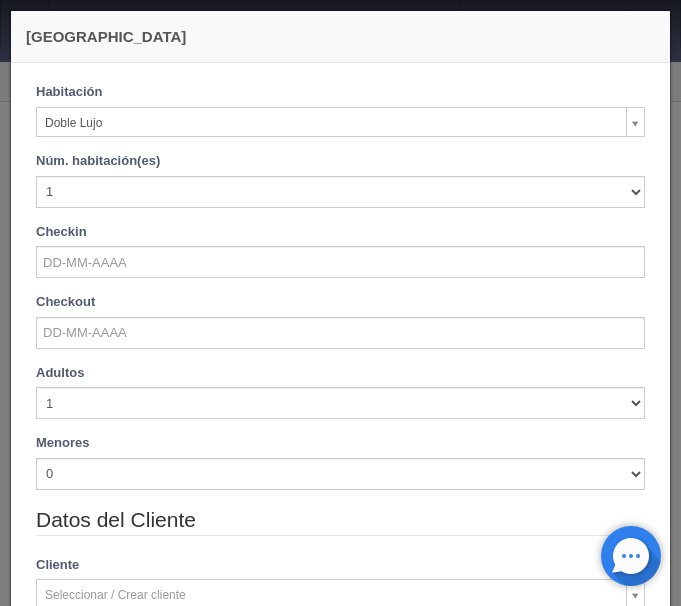 checkbox on "false" 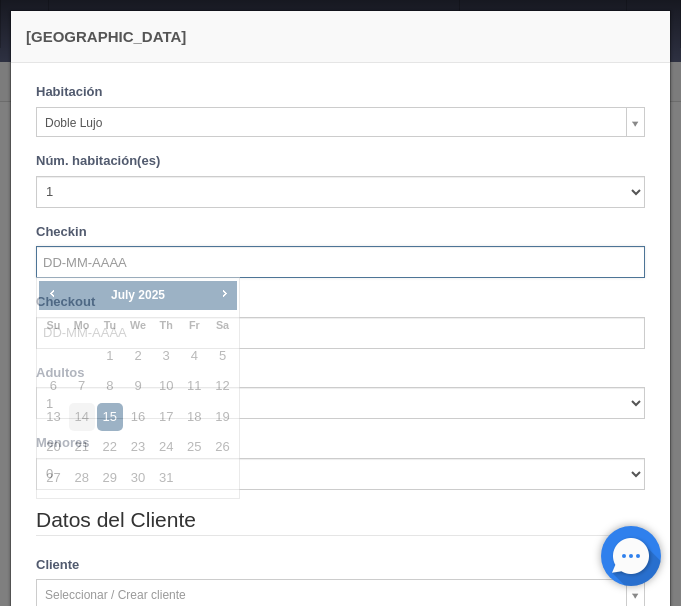 click at bounding box center [340, 262] 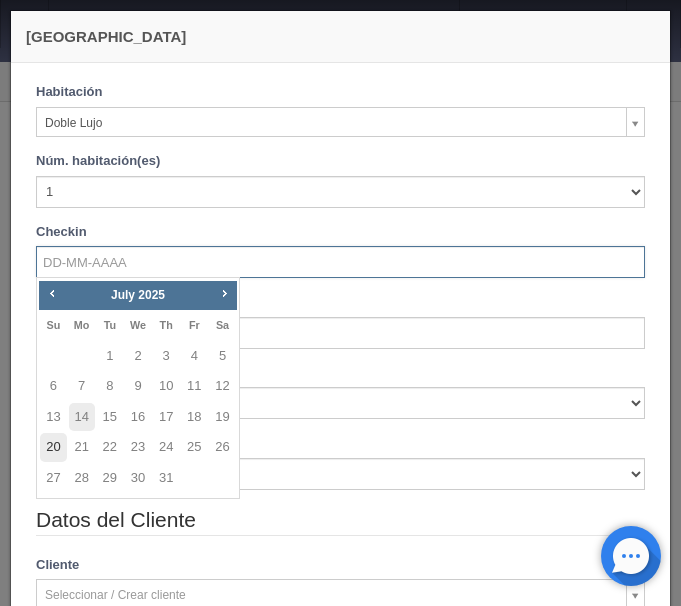 click on "20" at bounding box center [53, 447] 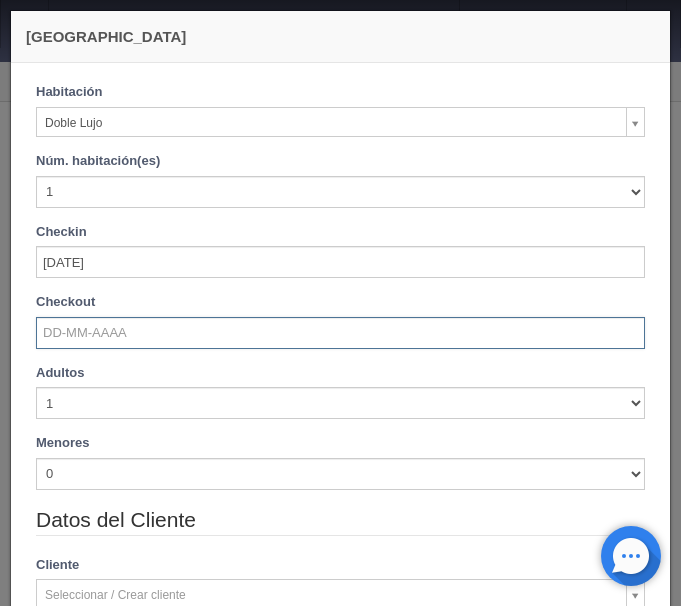 click at bounding box center (340, 333) 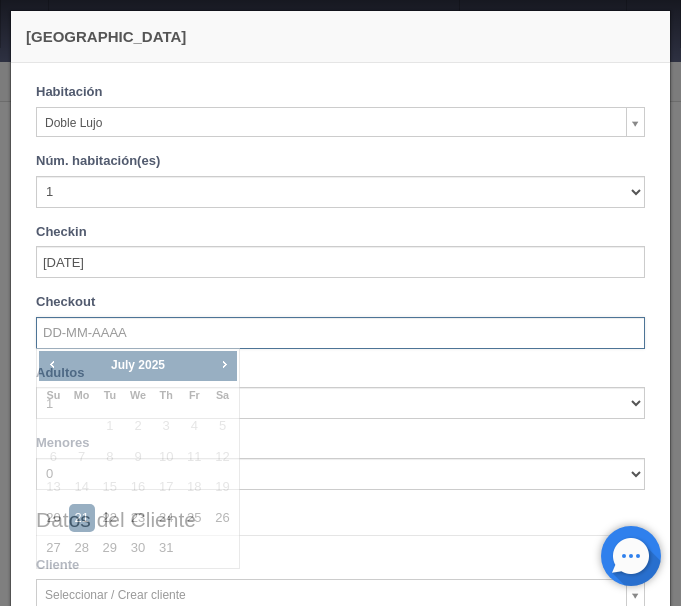 checkbox on "false" 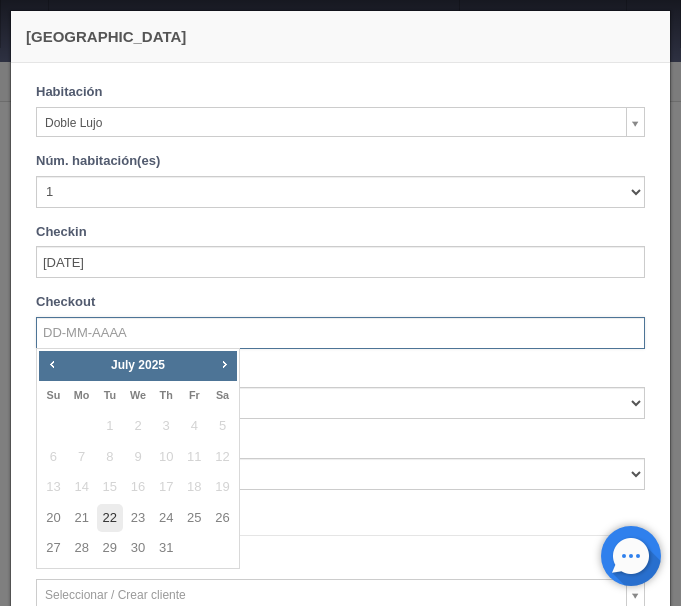 click on "22" at bounding box center [110, 518] 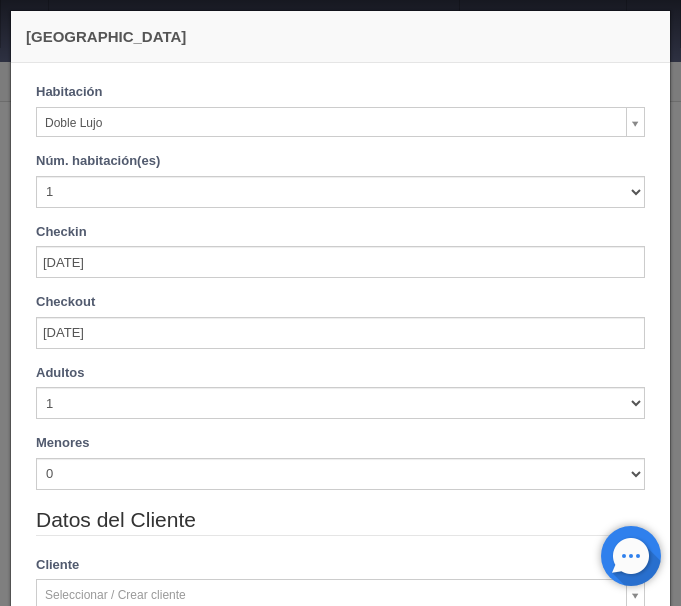 checkbox on "false" 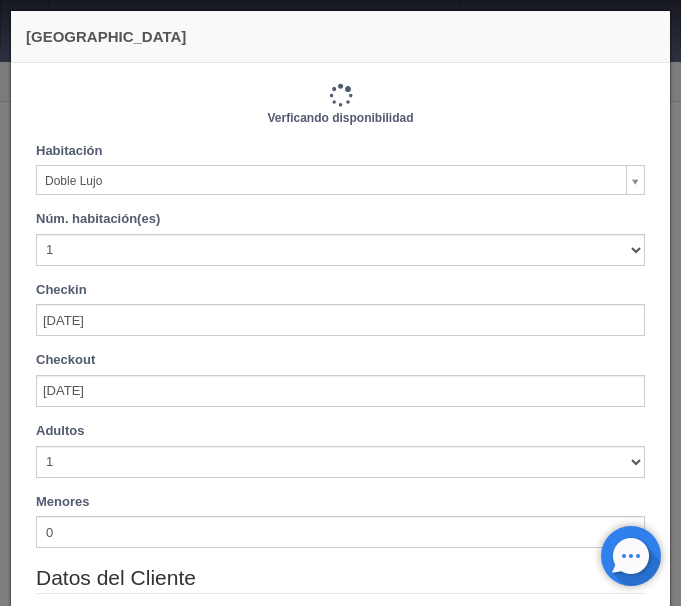 type on "2440.00" 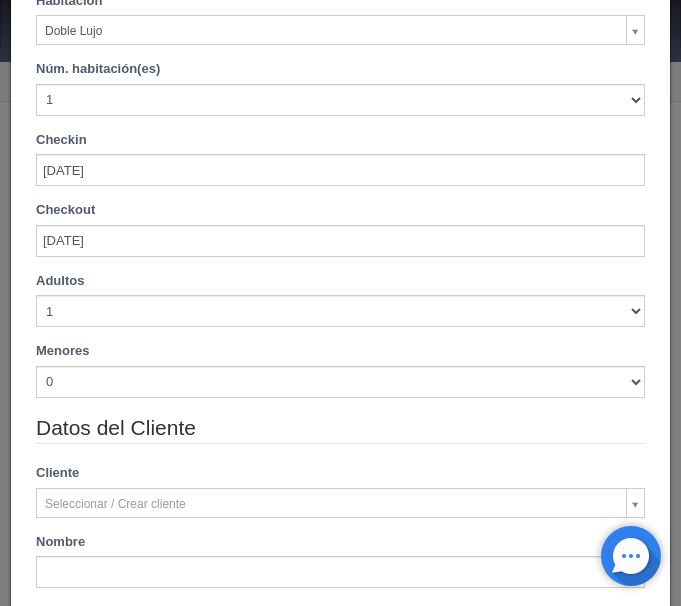 scroll, scrollTop: 168, scrollLeft: 0, axis: vertical 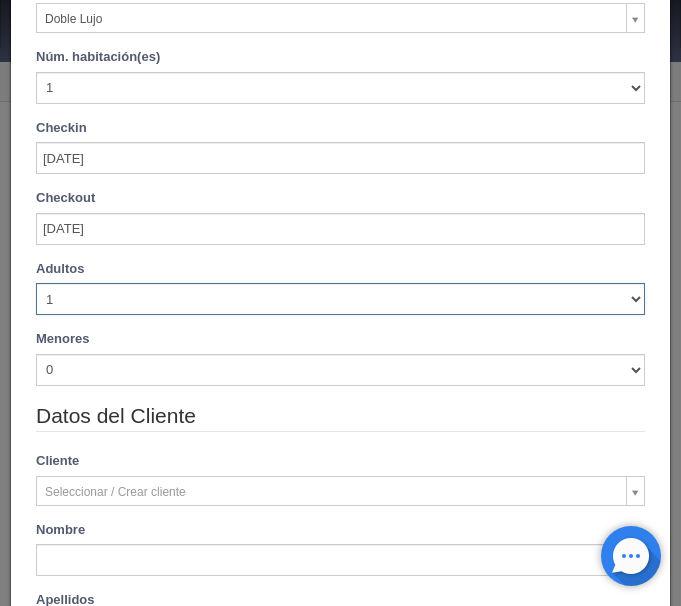 click on "1
2
3
4
5
6
7
8
9
10" at bounding box center (340, 299) 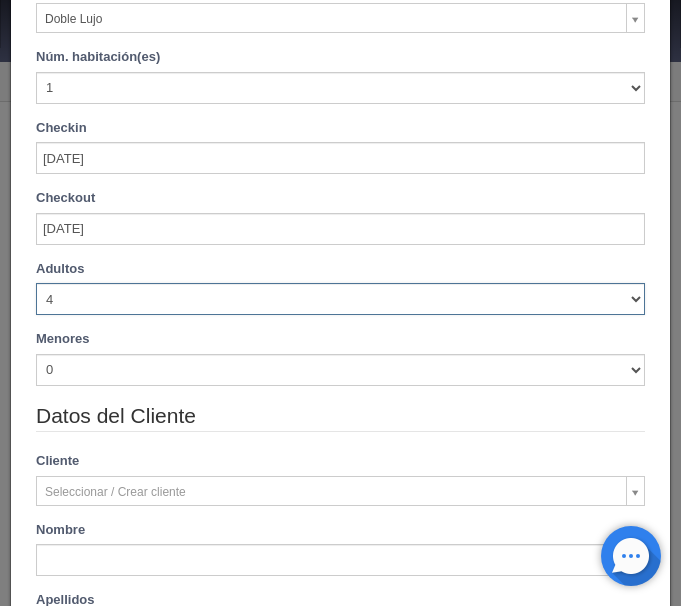 click on "4" at bounding box center [0, 0] 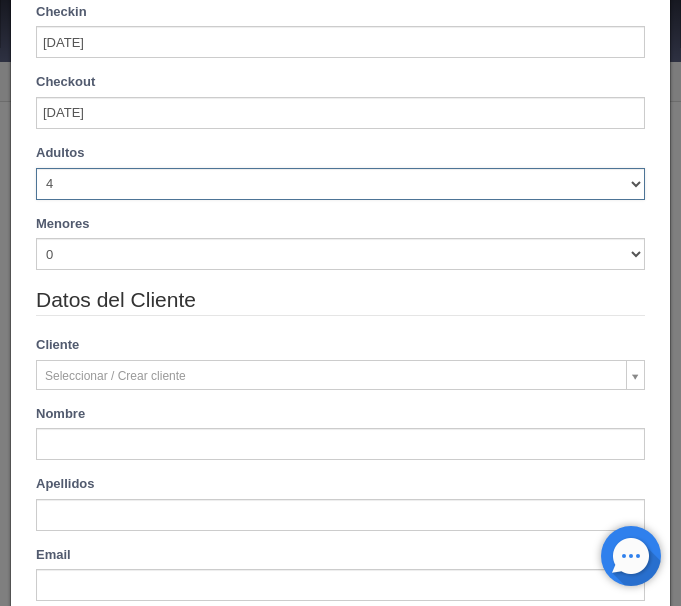 type on "2760.00" 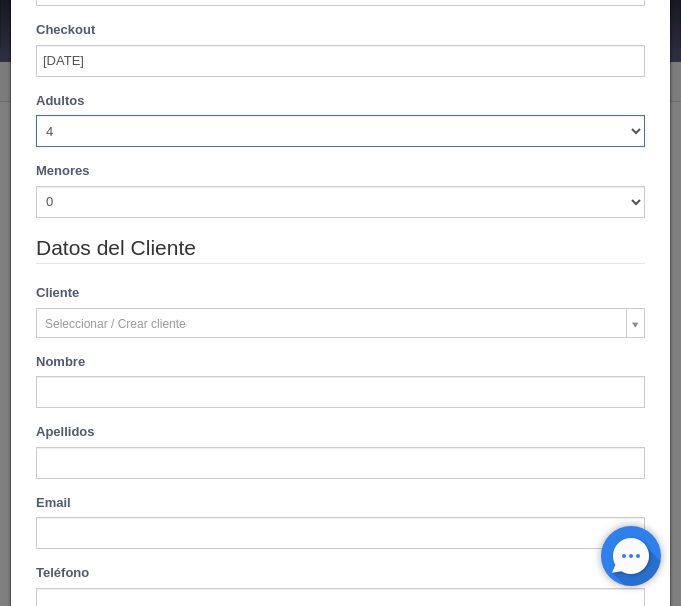 scroll, scrollTop: 420, scrollLeft: 0, axis: vertical 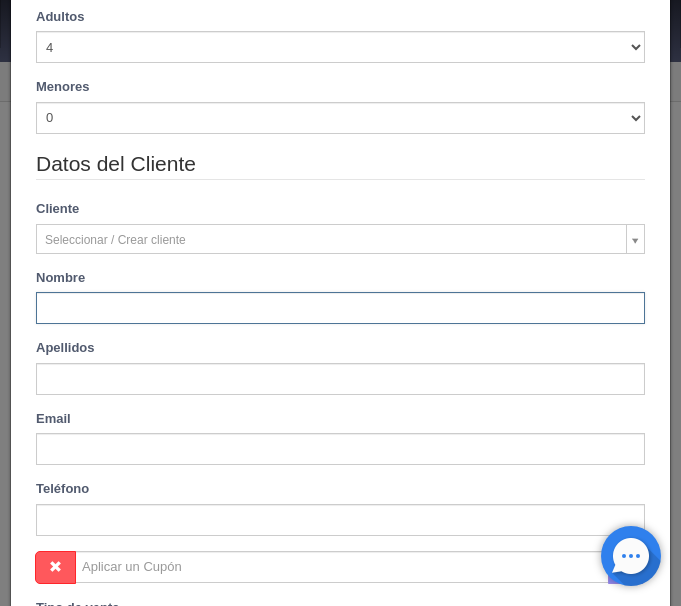 click at bounding box center [340, 308] 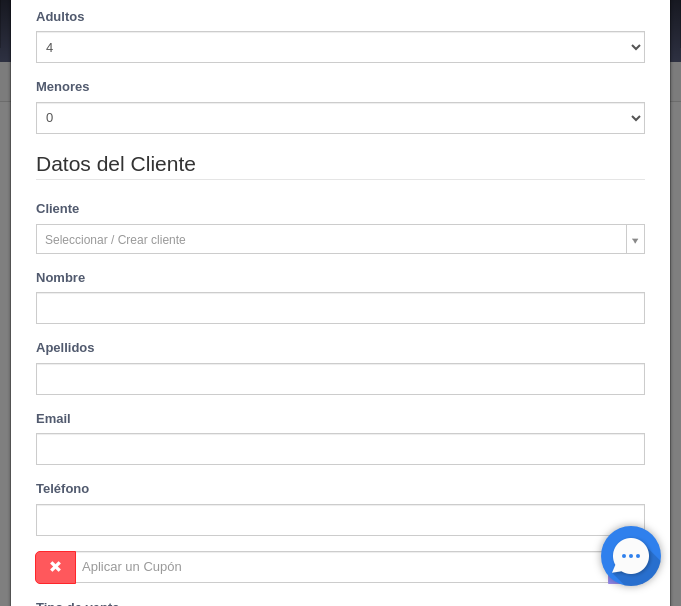 type on "Carlos" 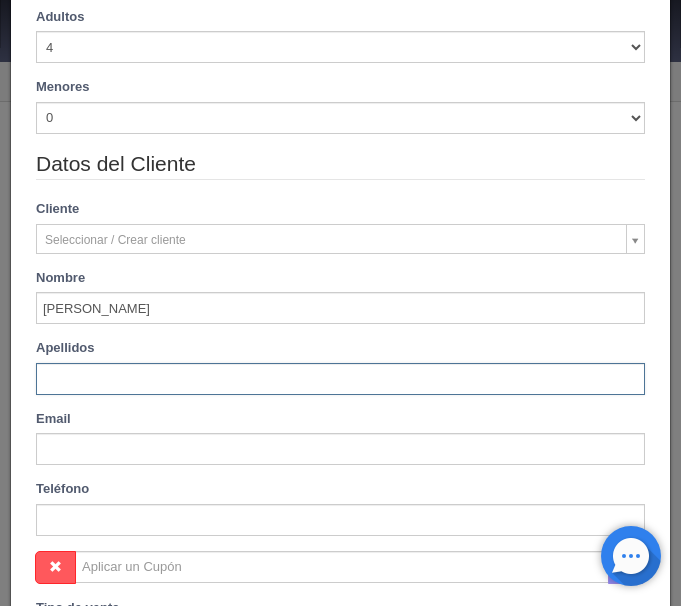 click at bounding box center [340, 379] 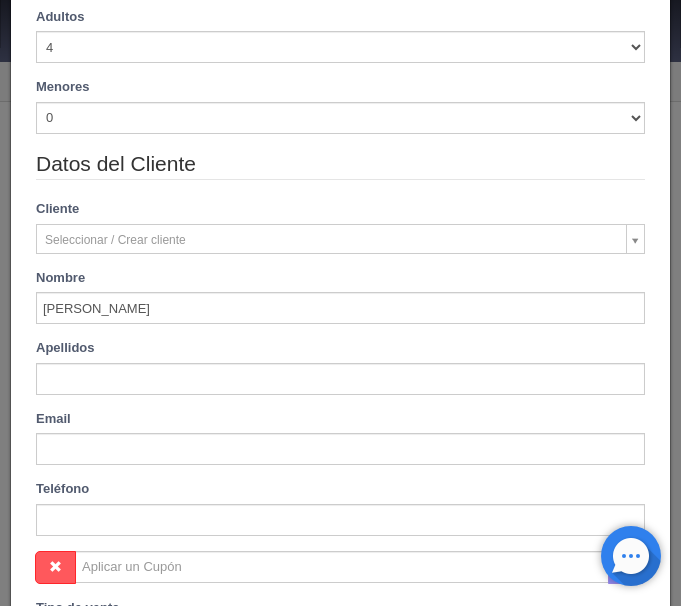 type on "Avila" 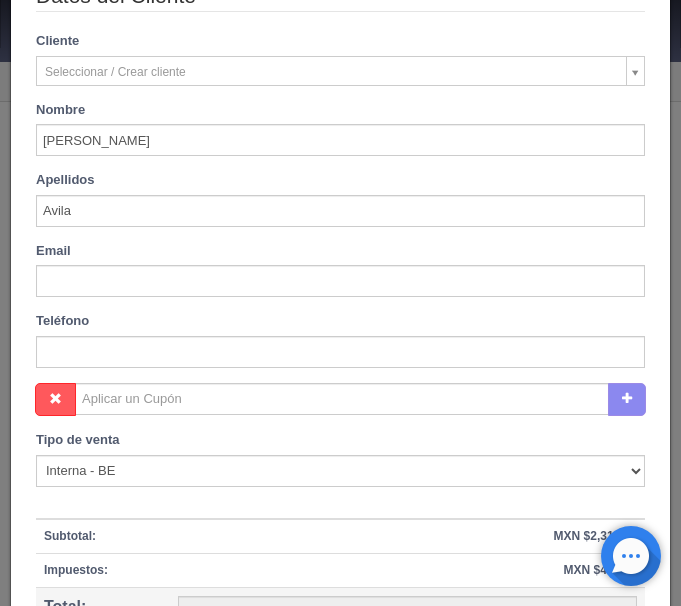 scroll, scrollTop: 815, scrollLeft: 0, axis: vertical 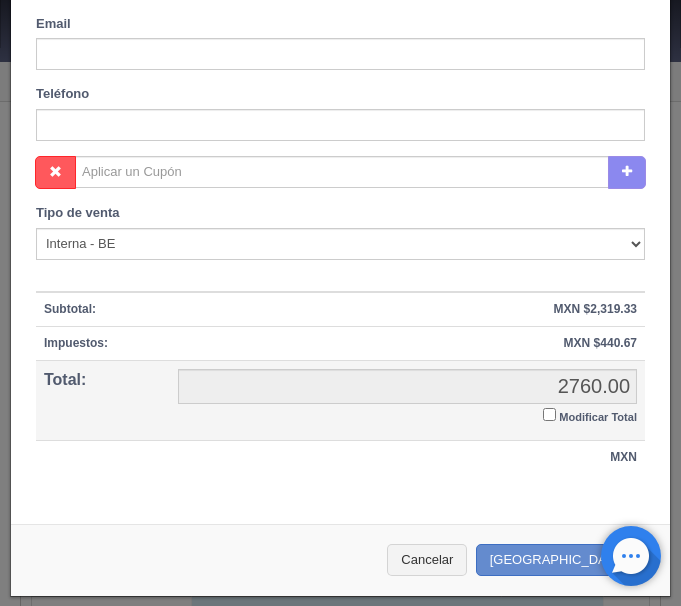click on "Modificar Total" at bounding box center [549, 414] 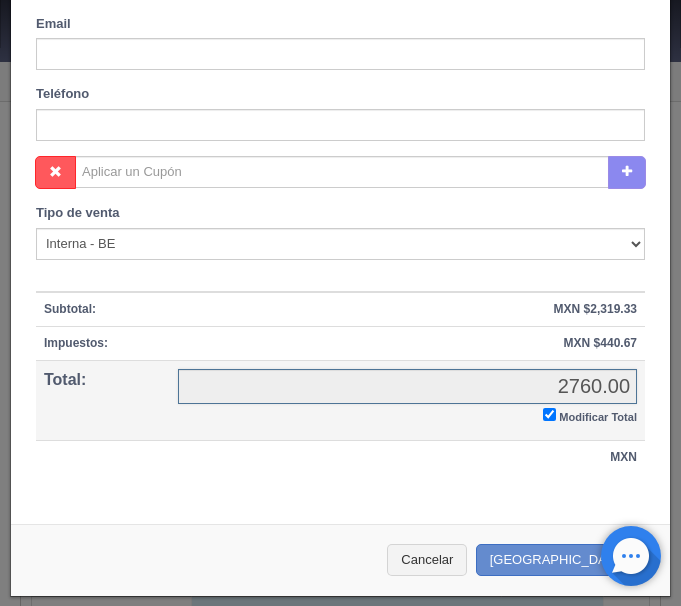 checkbox on "true" 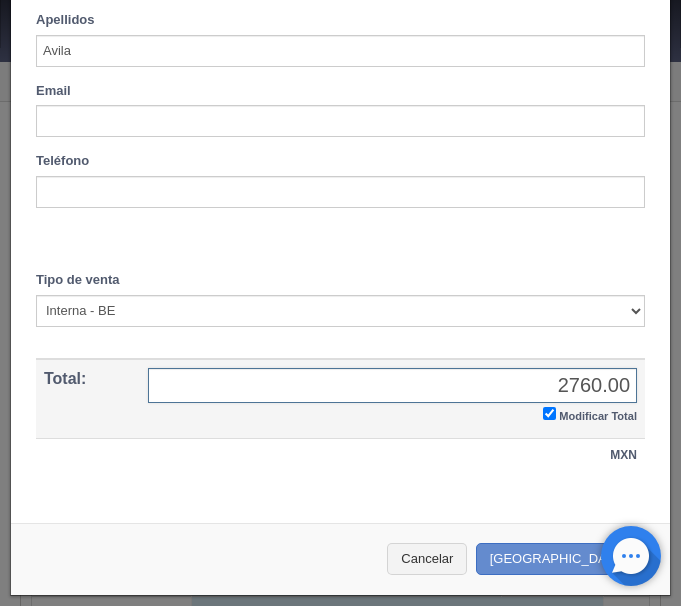 scroll, scrollTop: 746, scrollLeft: 0, axis: vertical 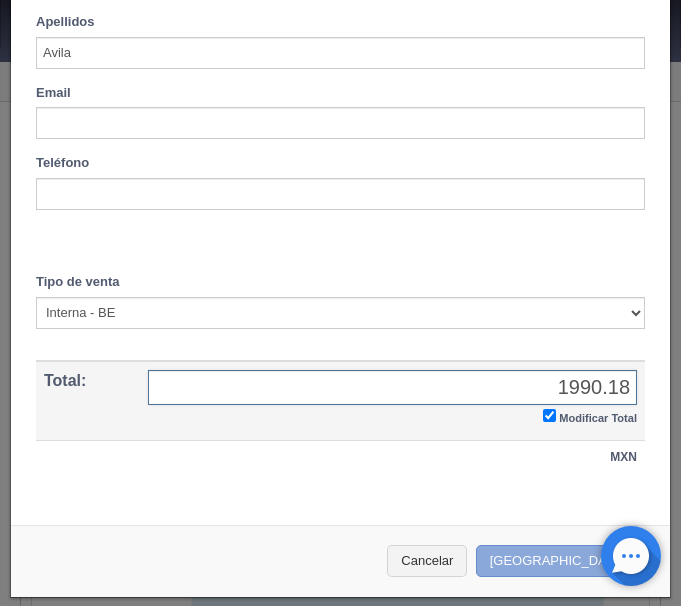 type on "1990.18" 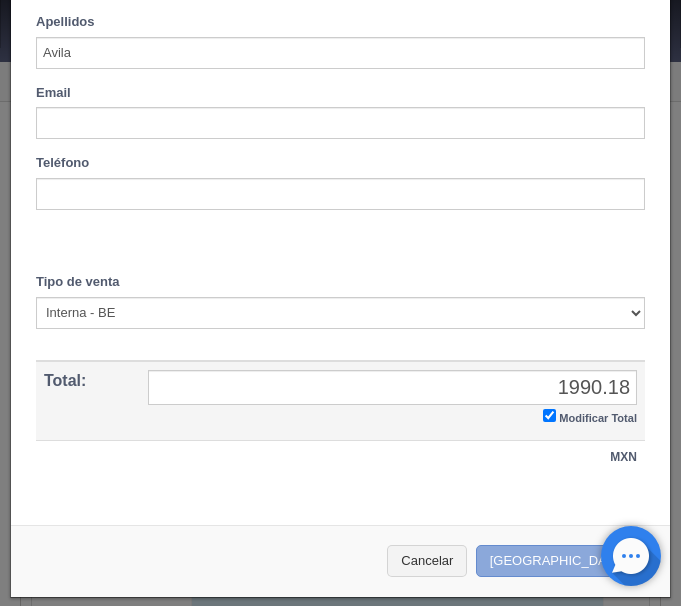 click on "[GEOGRAPHIC_DATA]" at bounding box center (563, 561) 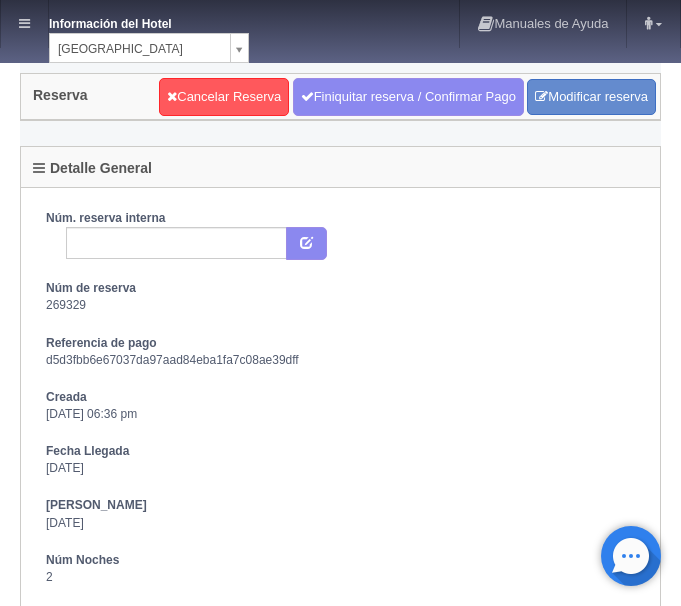 scroll, scrollTop: 0, scrollLeft: 0, axis: both 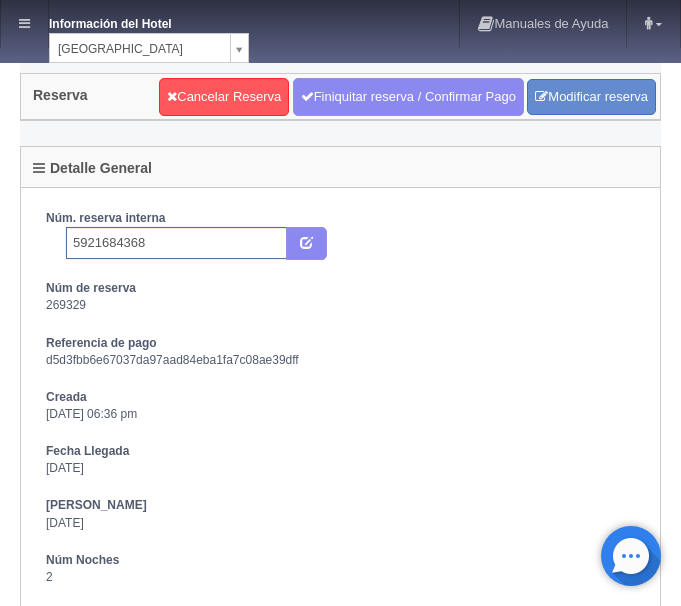 click on "5921684368" at bounding box center (176, 243) 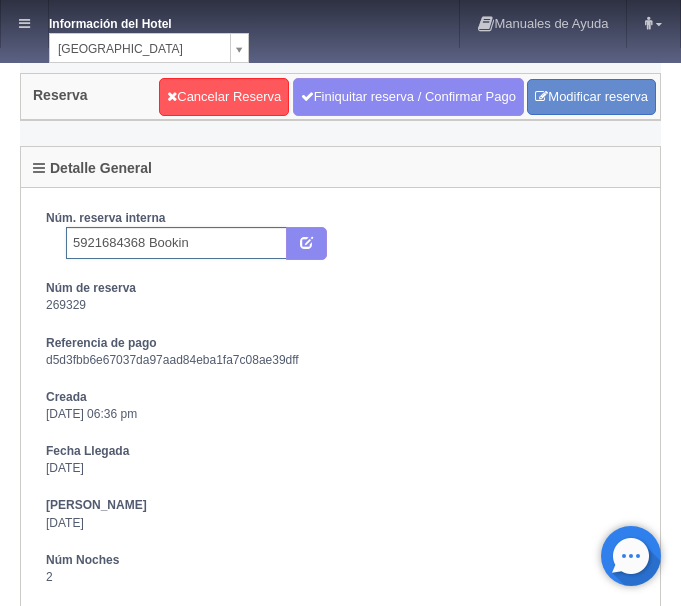 type on "5921684368 Booking" 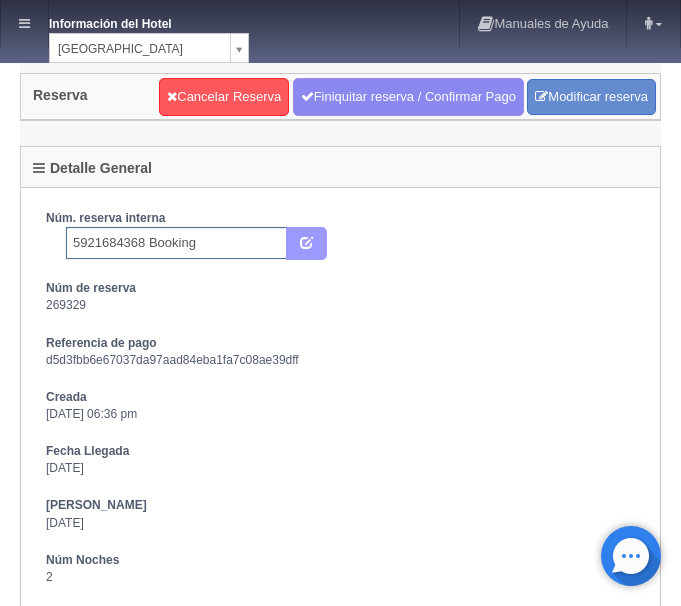 click at bounding box center (306, 241) 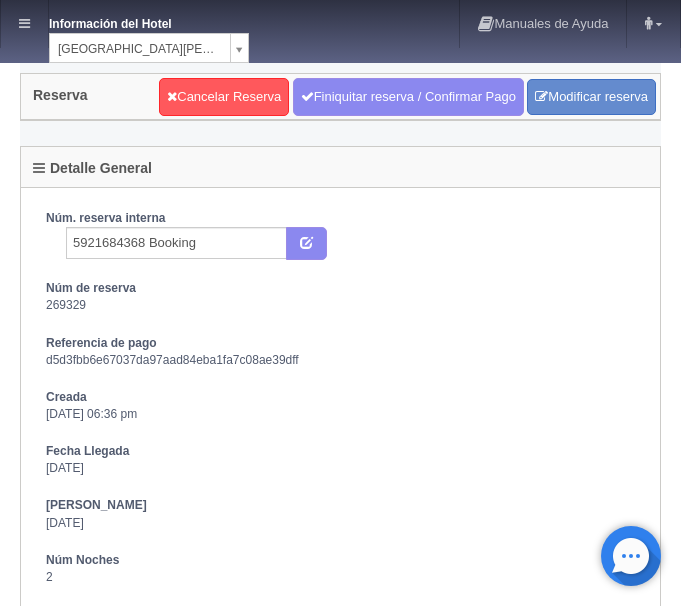scroll, scrollTop: 0, scrollLeft: 0, axis: both 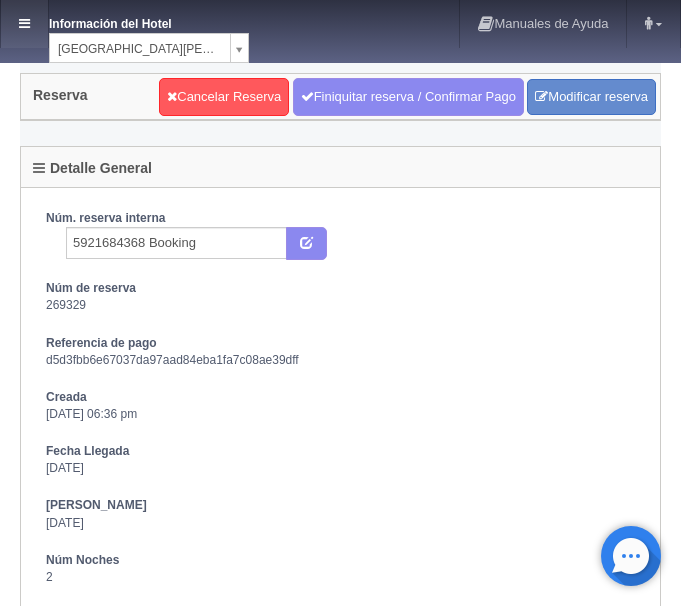 click at bounding box center (24, 24) 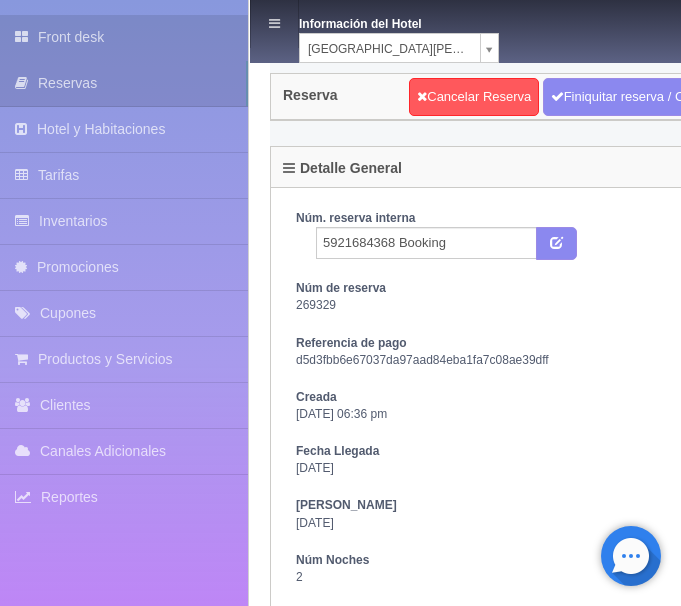 click on "Front desk" at bounding box center (124, 37) 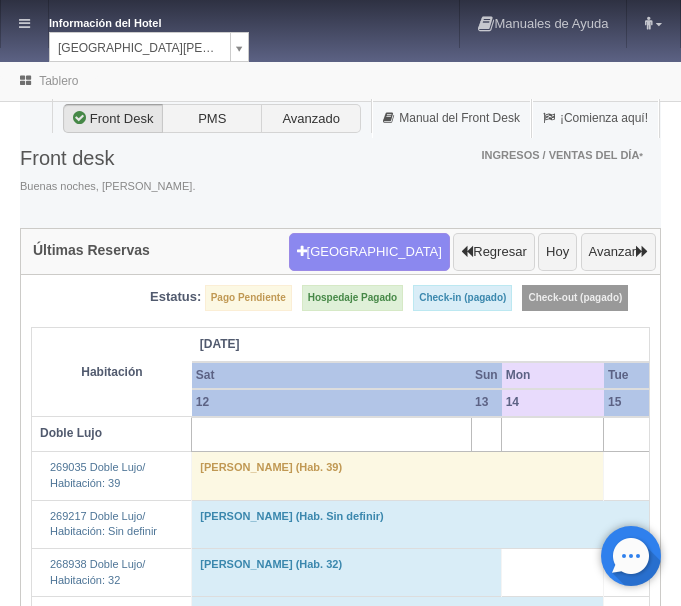 scroll, scrollTop: 0, scrollLeft: 0, axis: both 